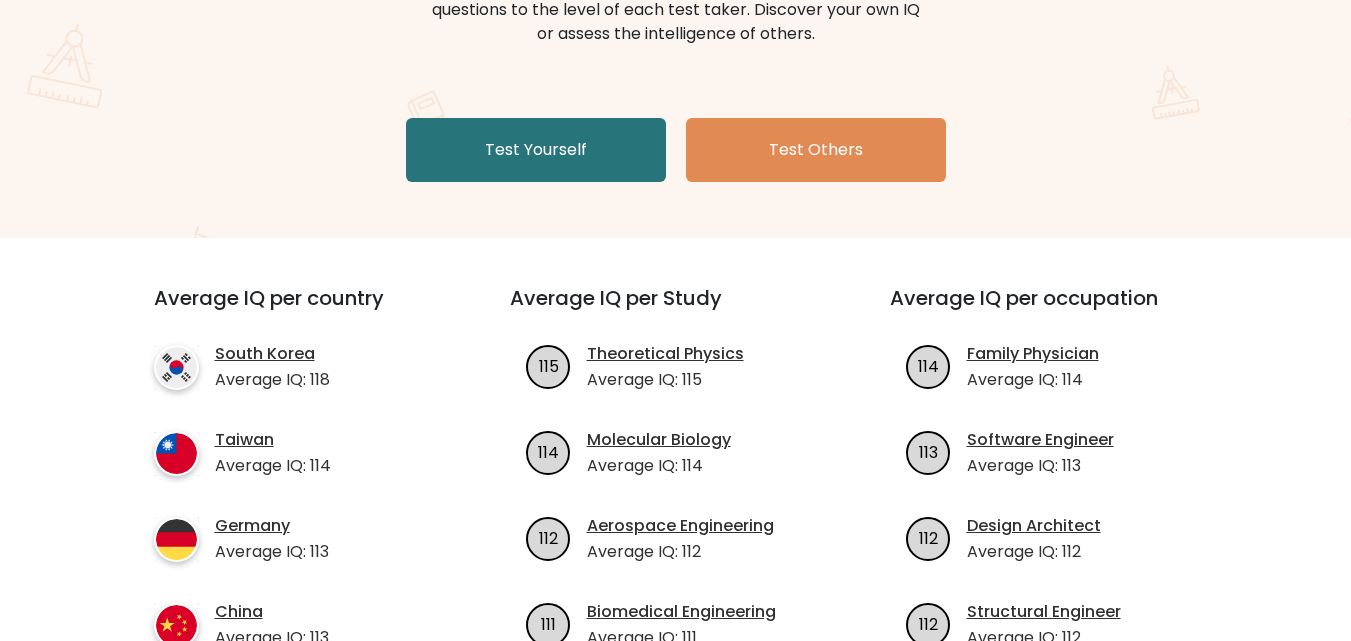 scroll, scrollTop: 200, scrollLeft: 0, axis: vertical 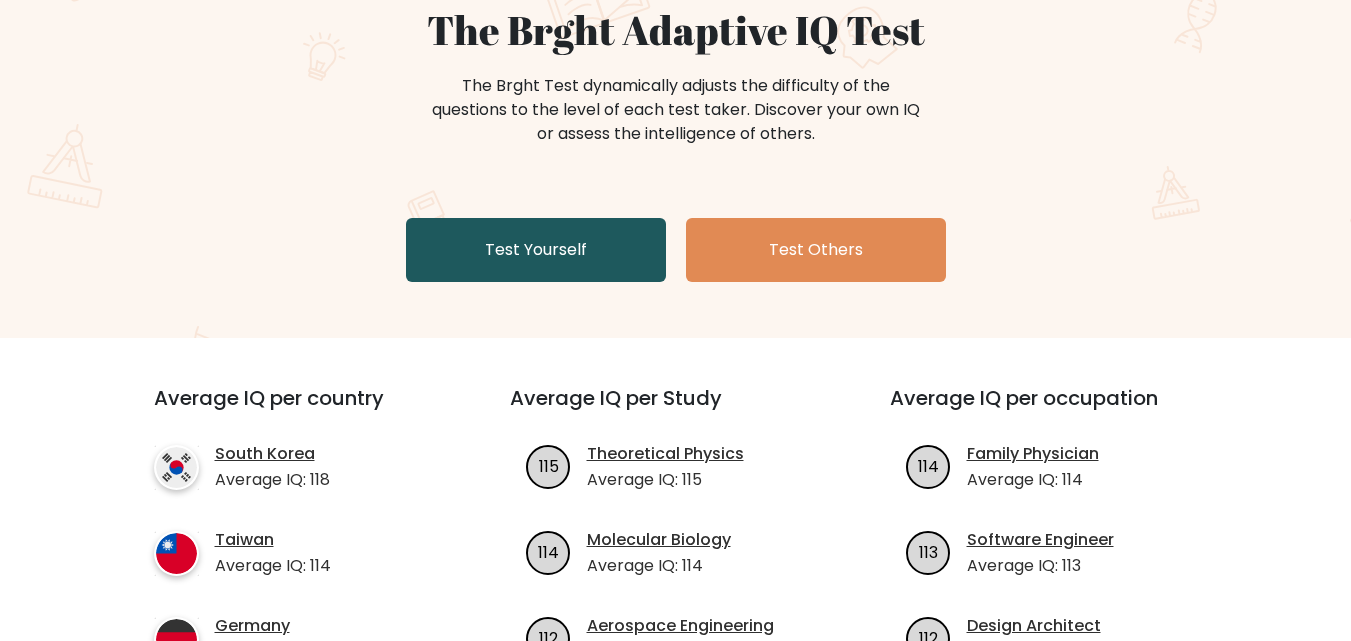 click on "Test Yourself" at bounding box center (536, 250) 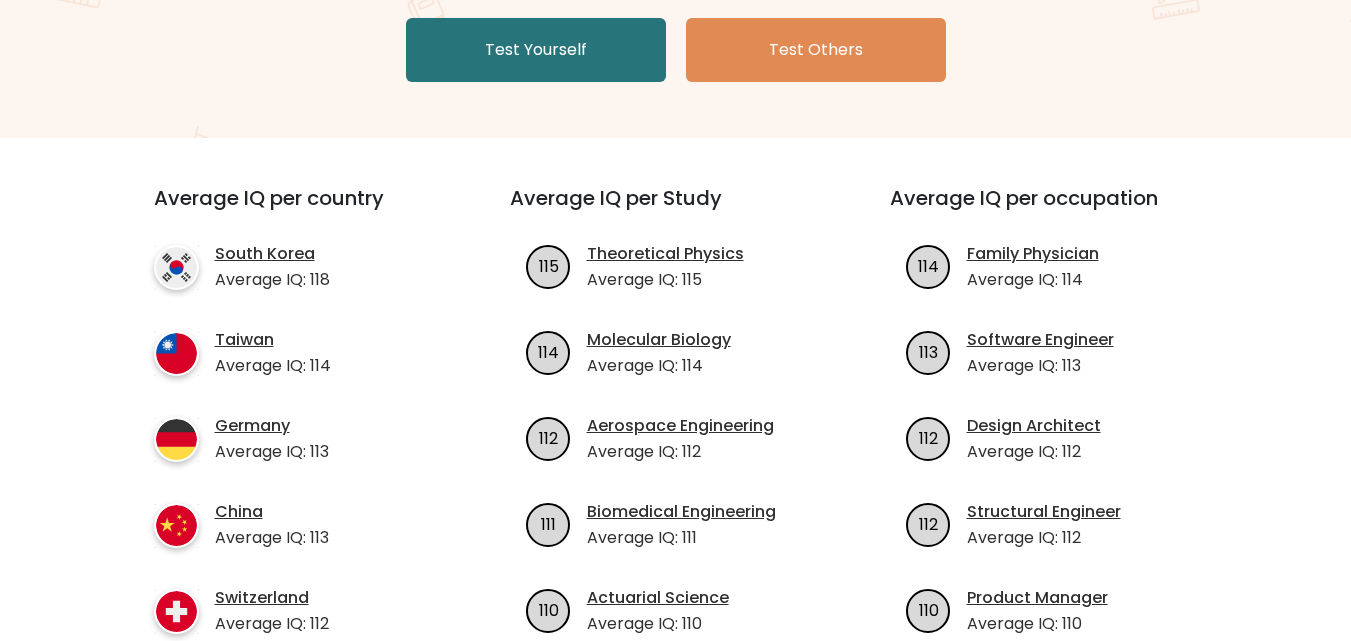scroll, scrollTop: 200, scrollLeft: 0, axis: vertical 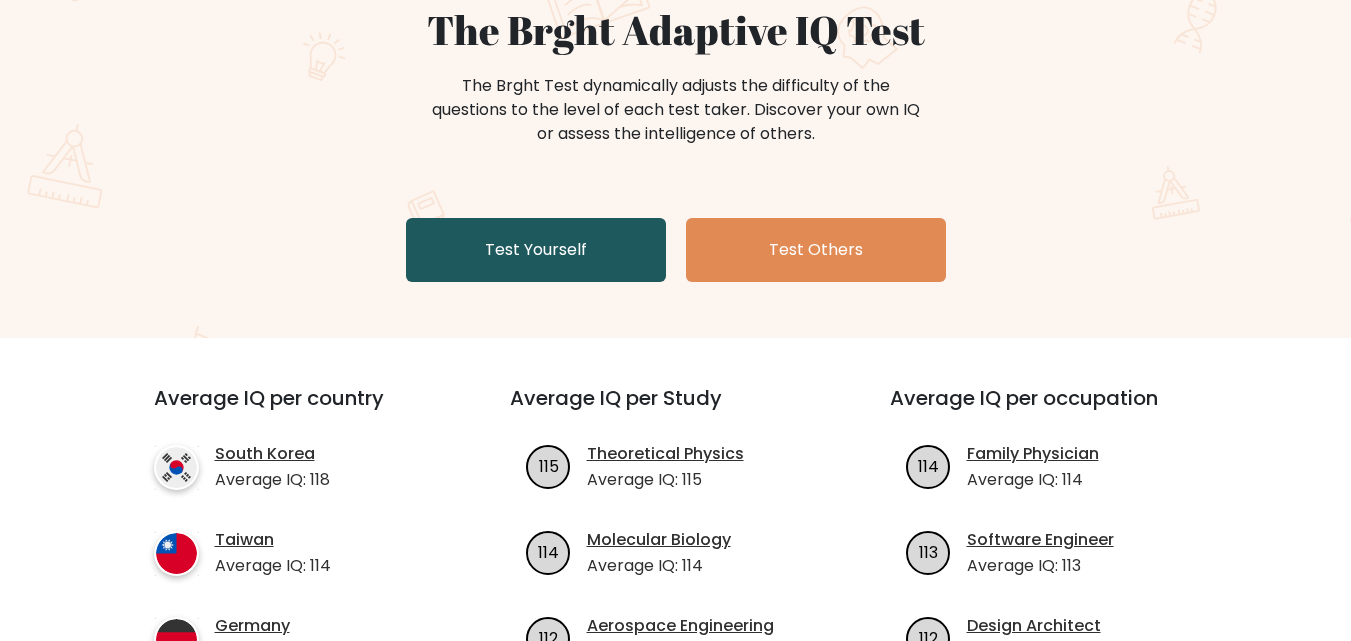 click on "Test Yourself" at bounding box center (536, 250) 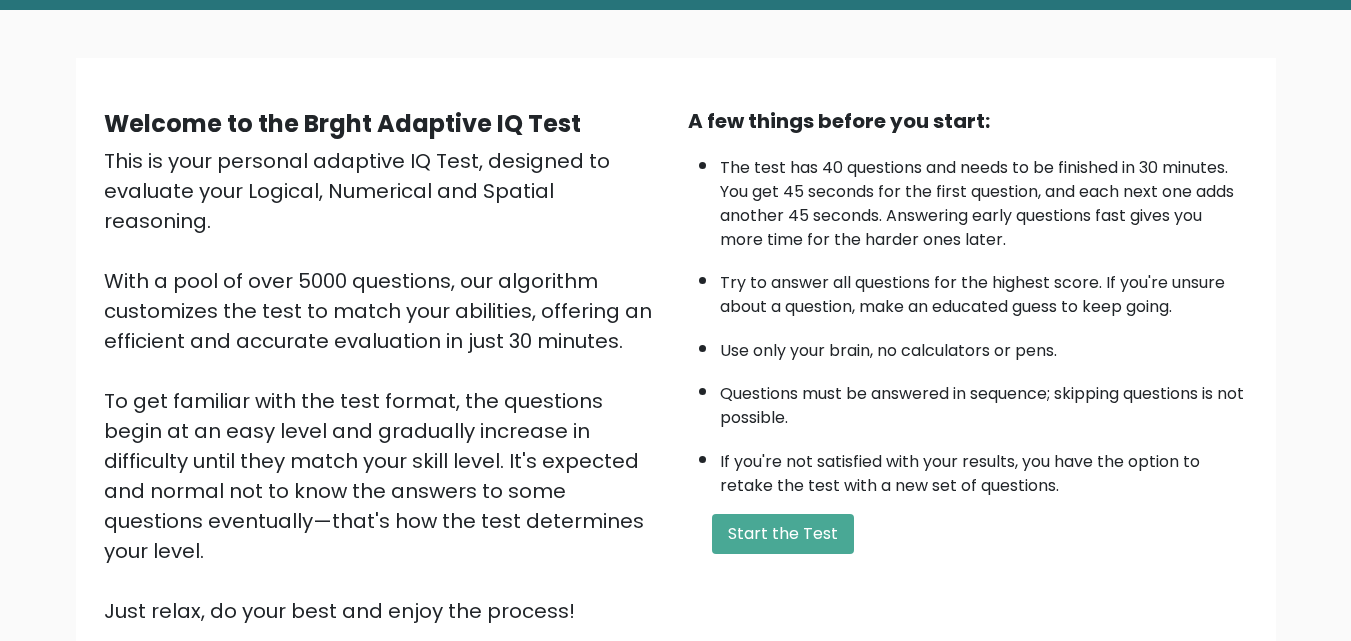 scroll, scrollTop: 0, scrollLeft: 0, axis: both 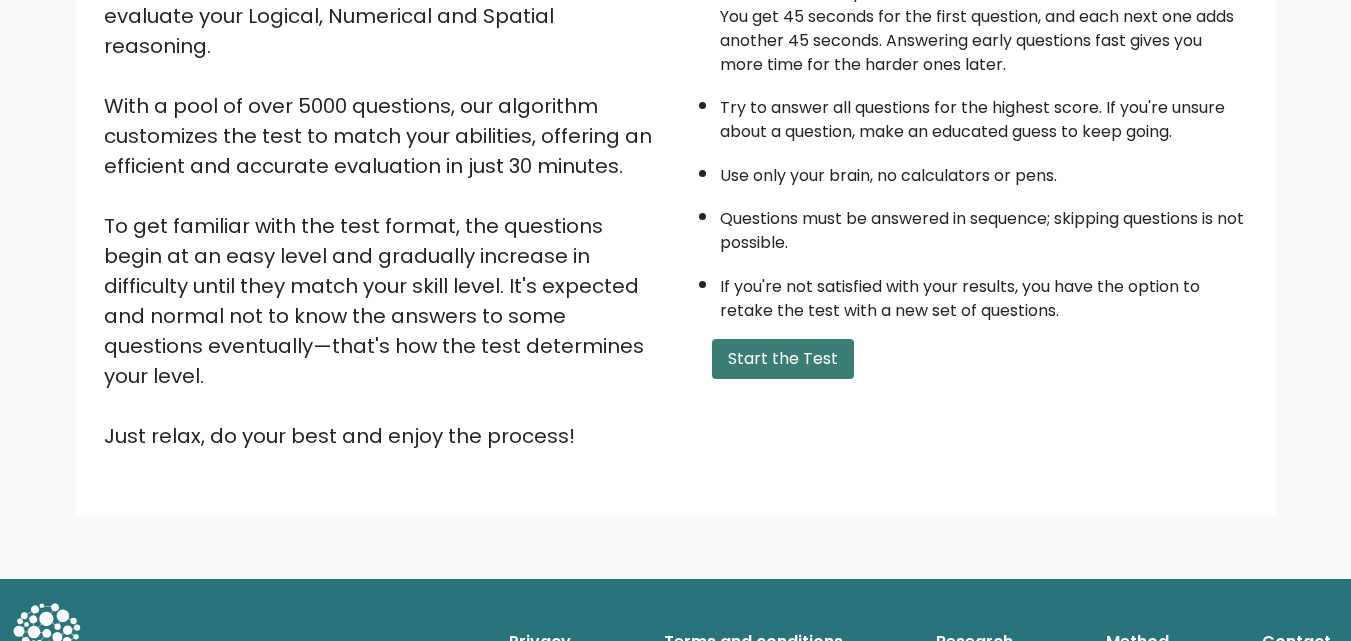click on "Start the Test" at bounding box center (783, 359) 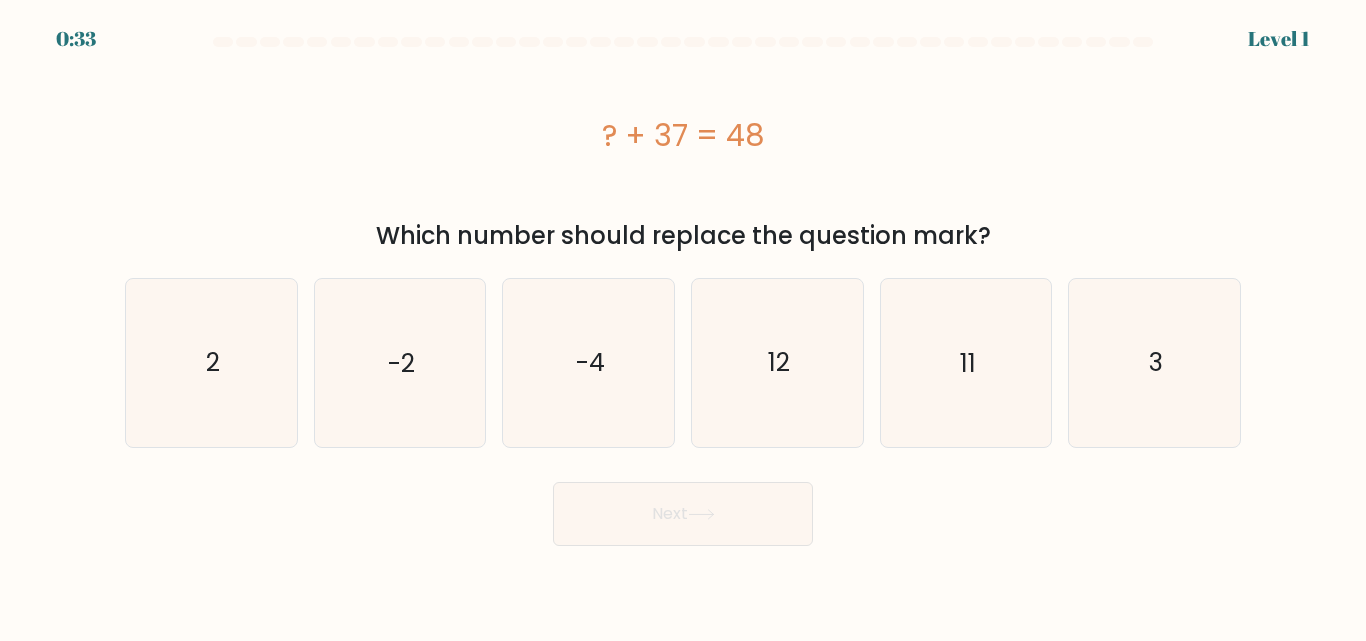 scroll, scrollTop: 0, scrollLeft: 0, axis: both 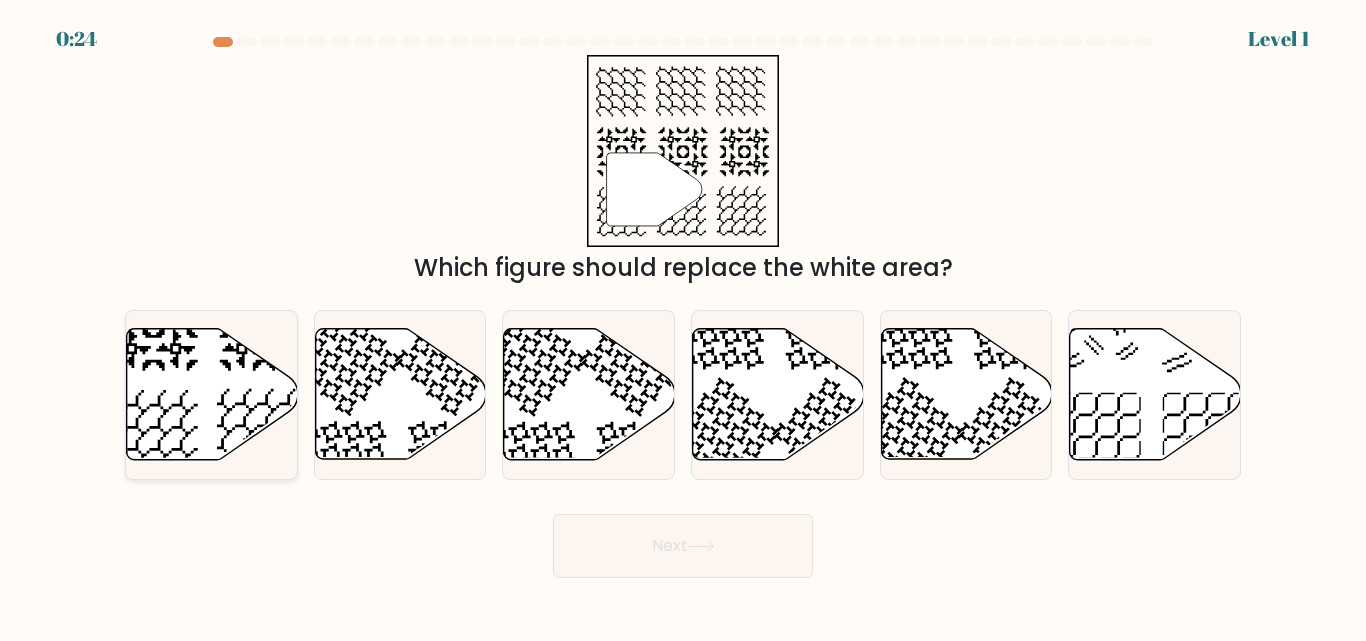 click 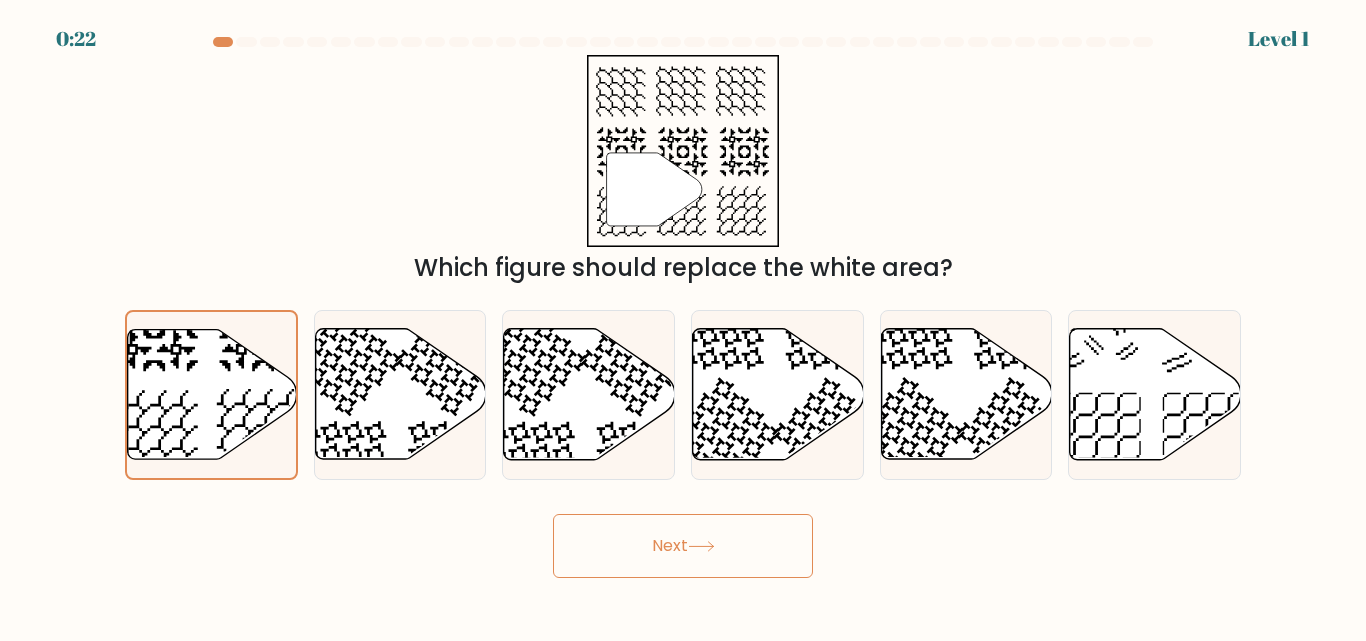 click on "Next" at bounding box center (683, 546) 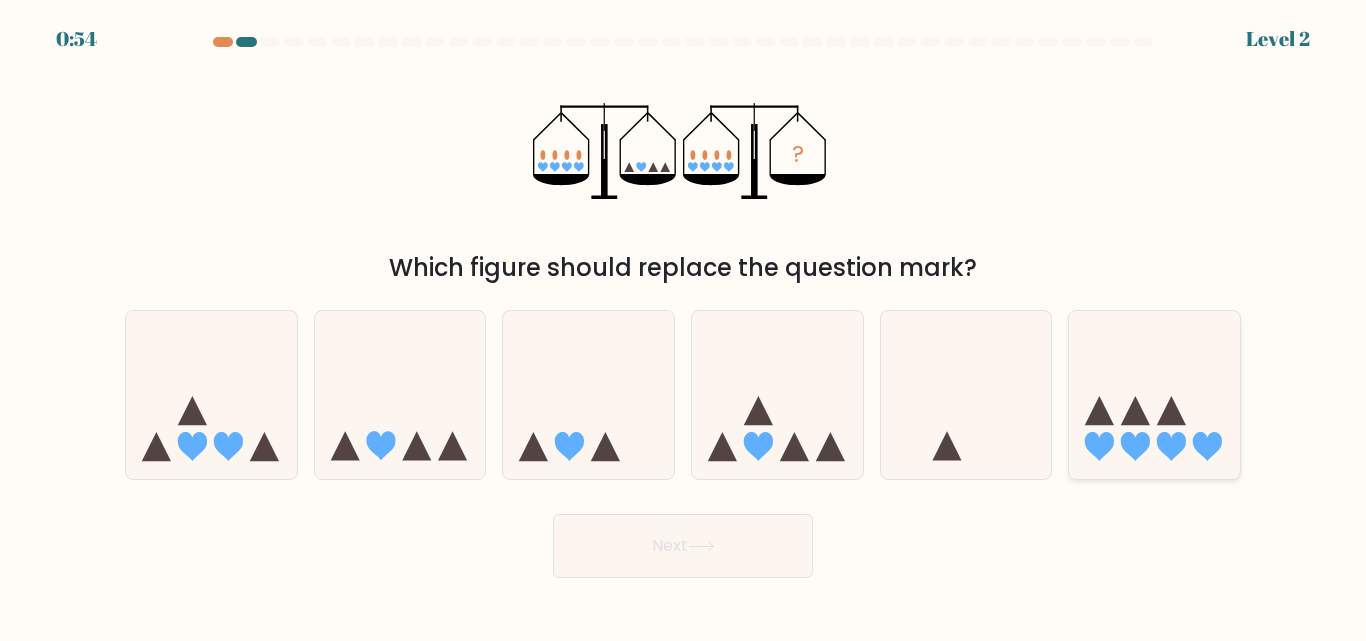 click 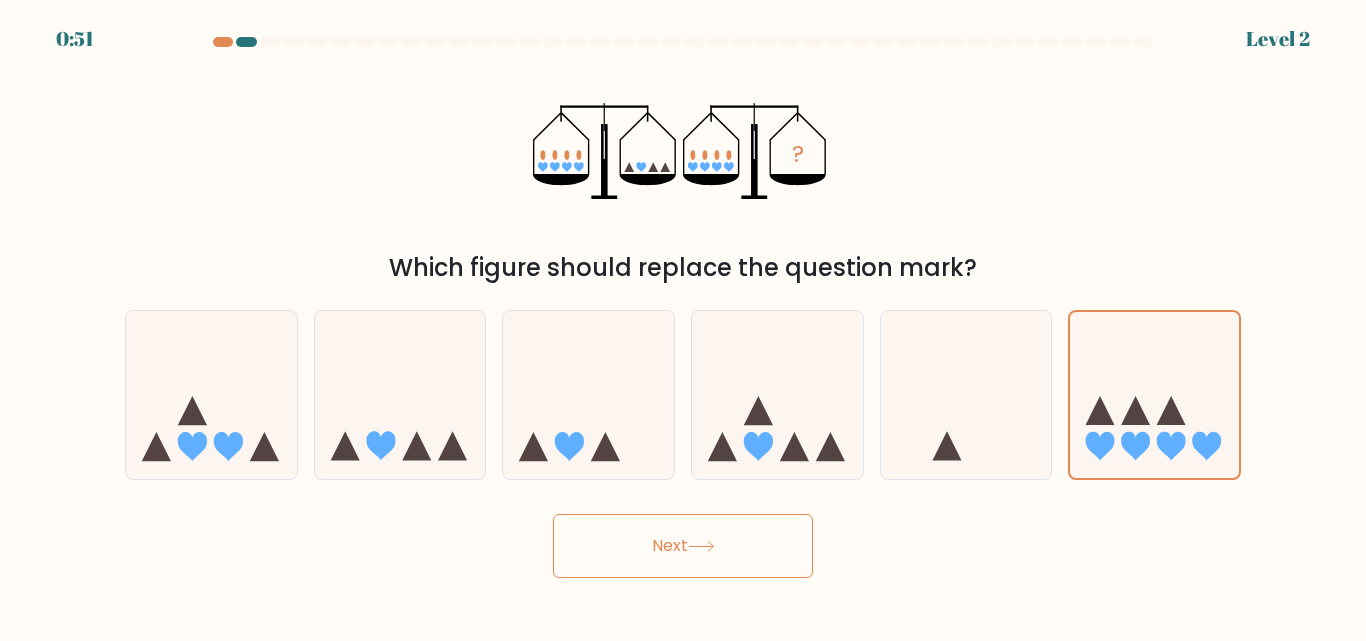 click 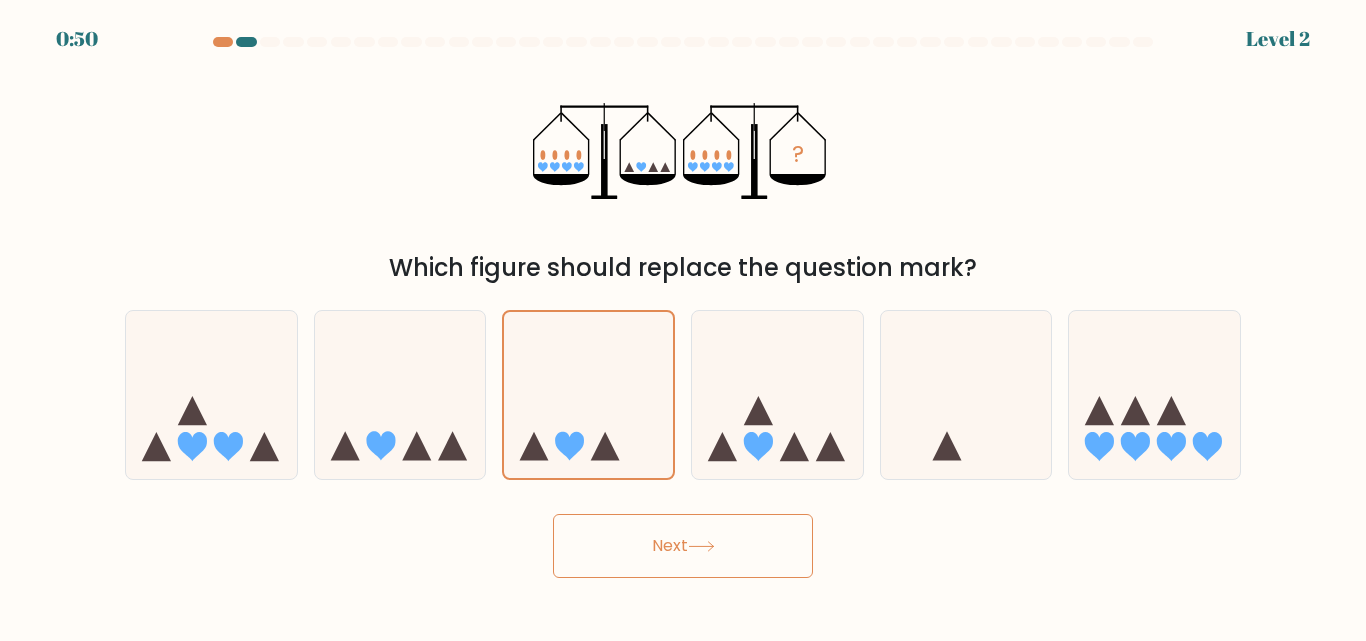 click on "Next" at bounding box center (683, 546) 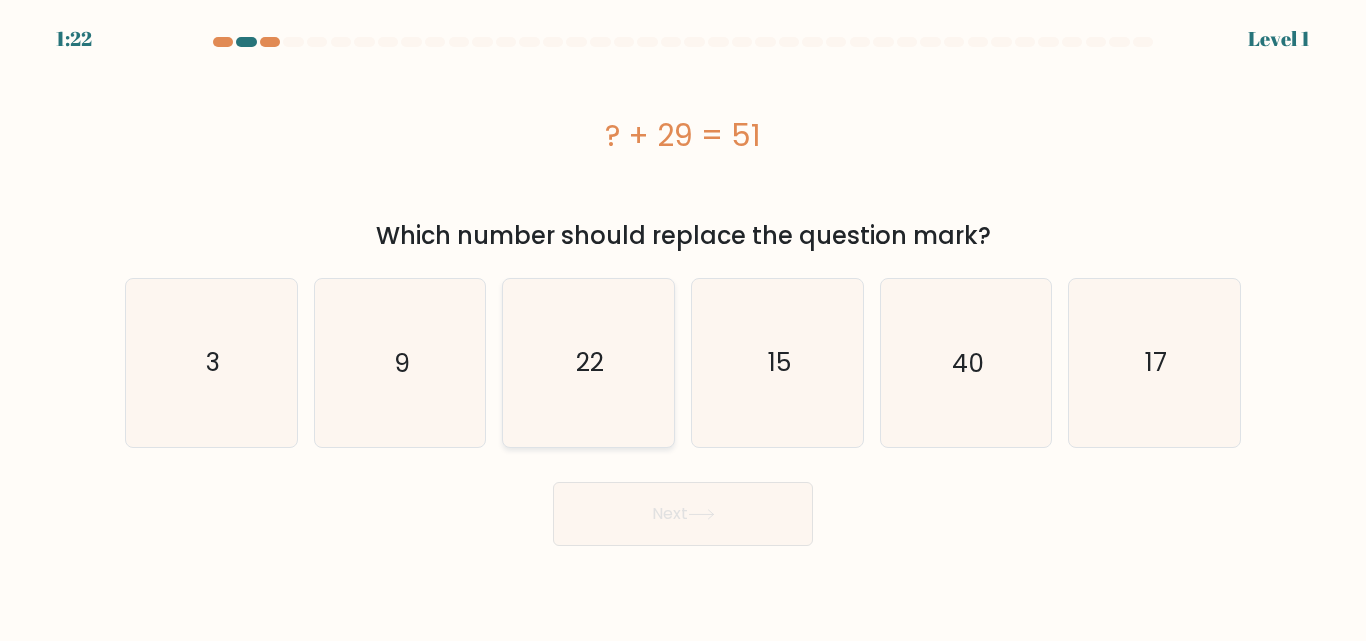 click on "22" 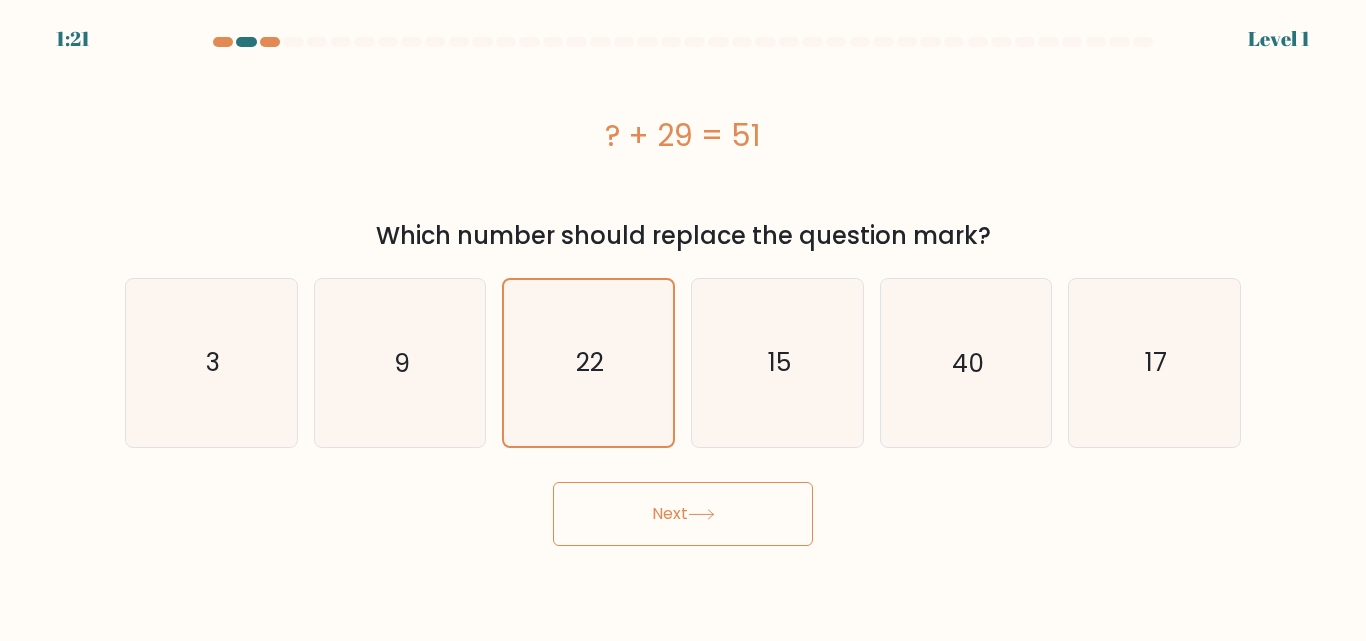 click on "Next" at bounding box center (683, 514) 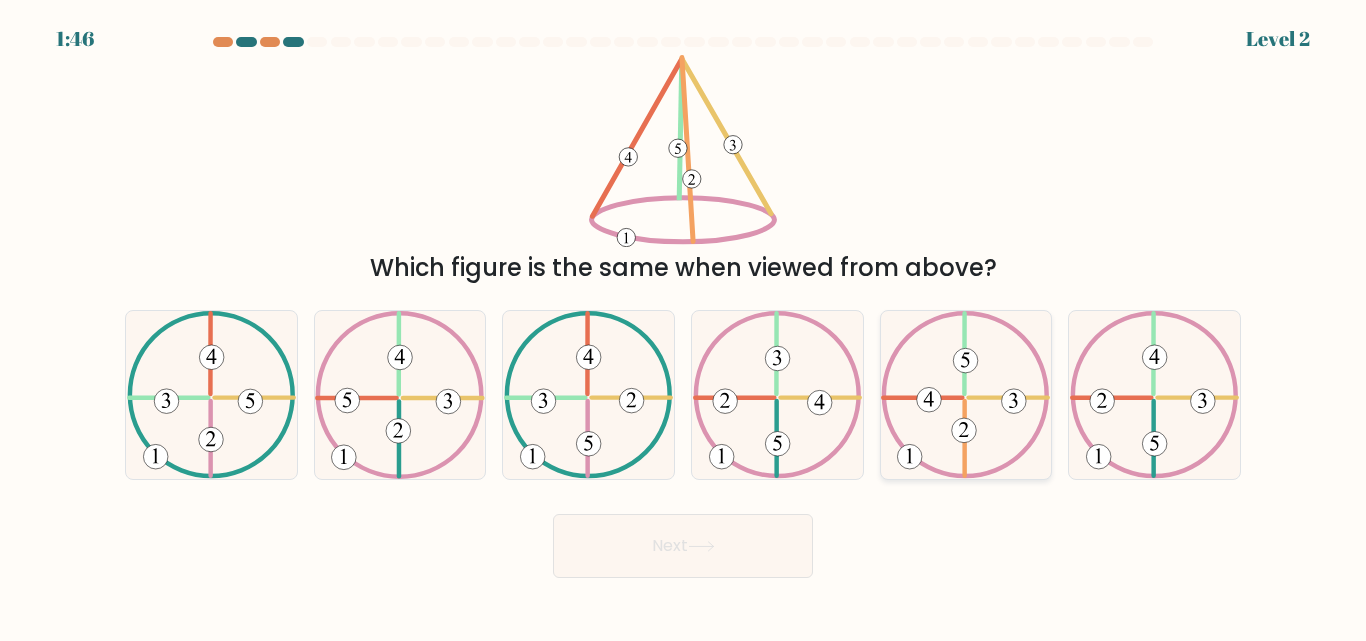 click 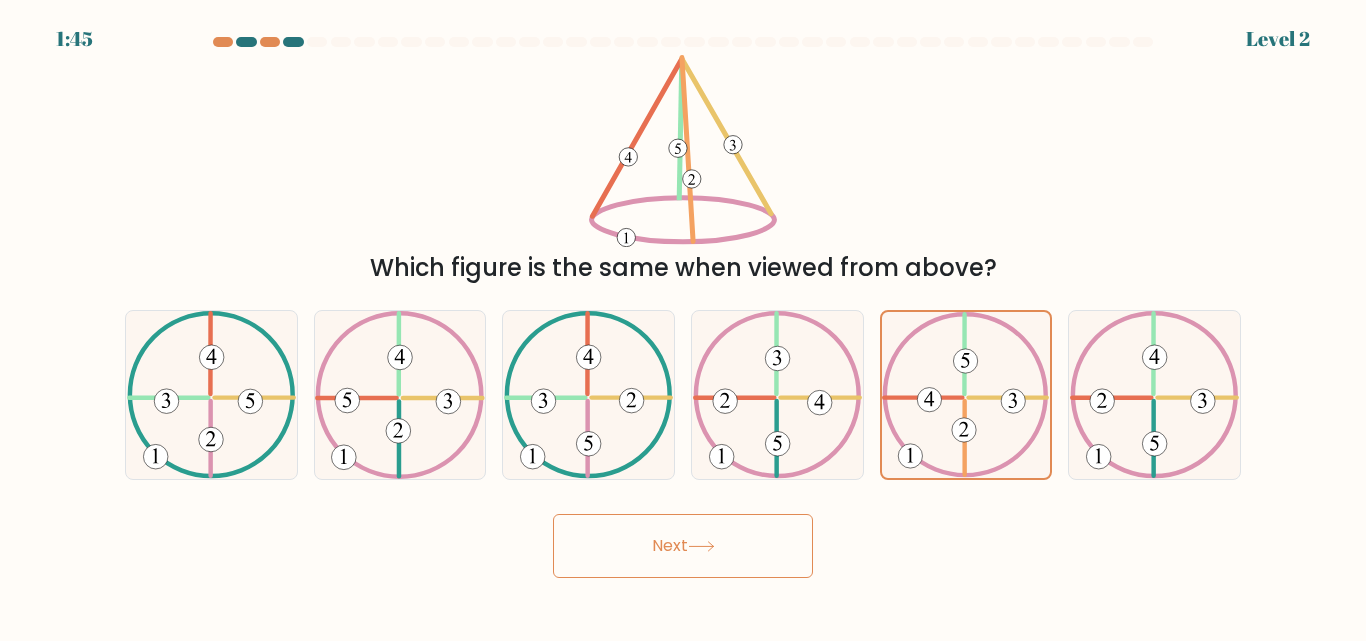 click on "Next" at bounding box center (683, 546) 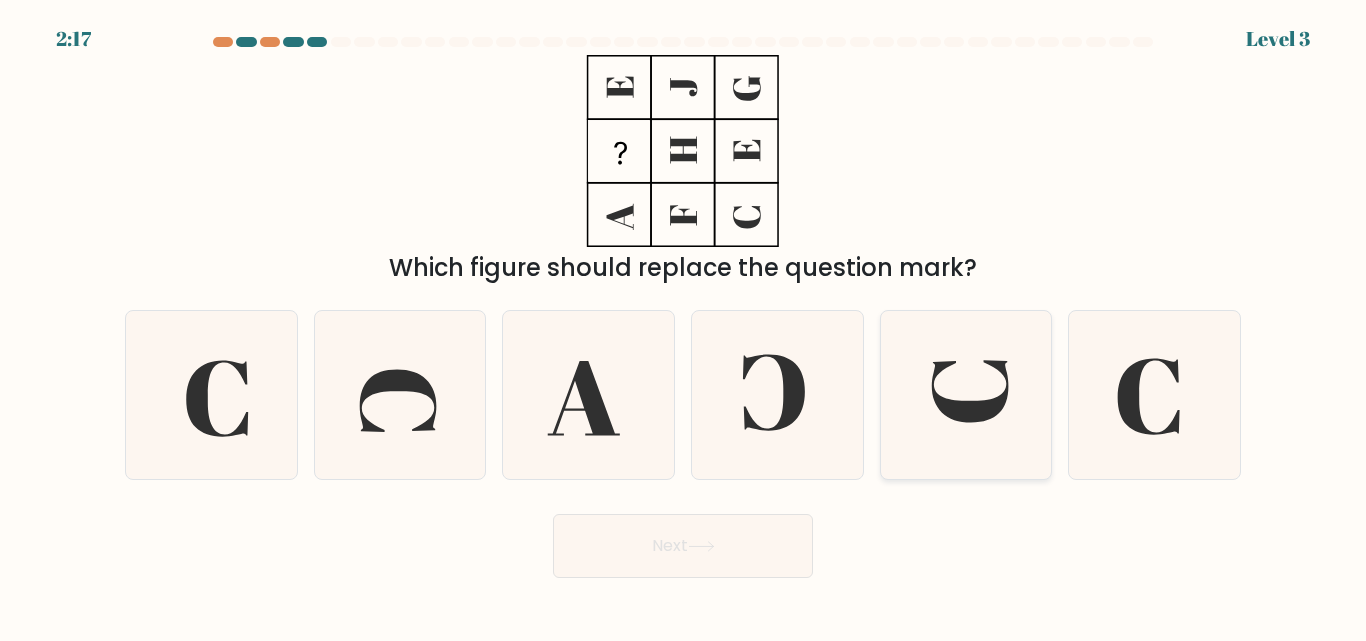 click 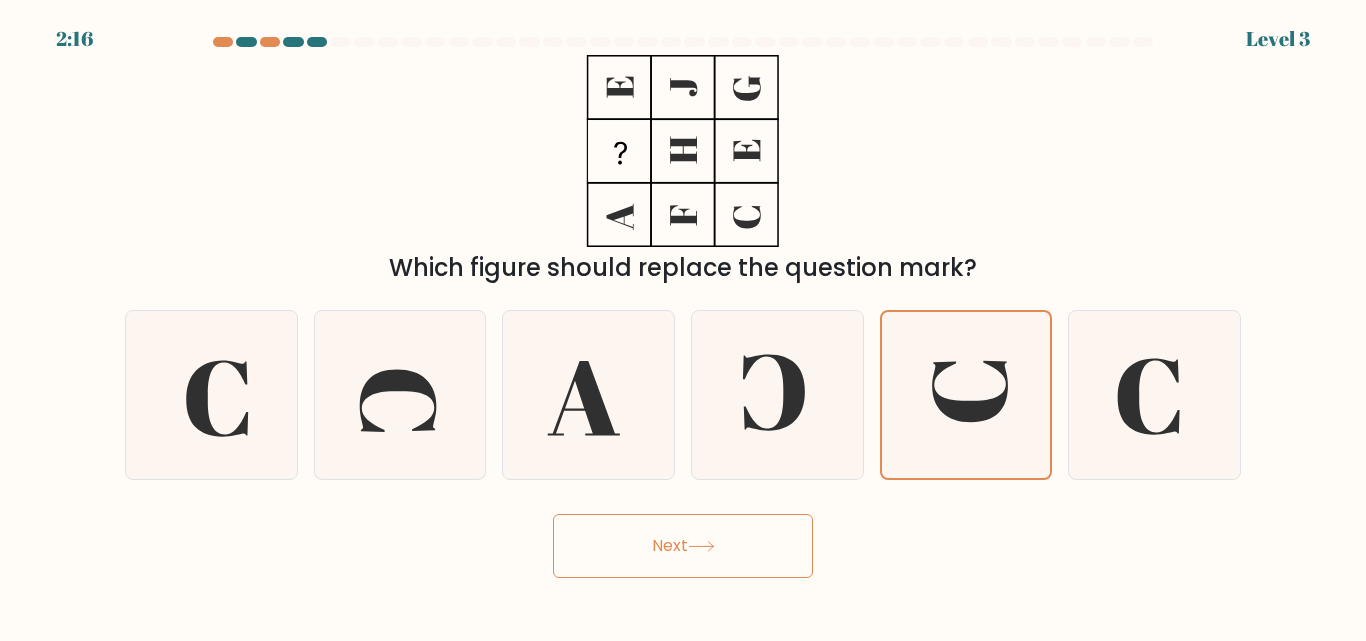 click on "Next" at bounding box center (683, 546) 